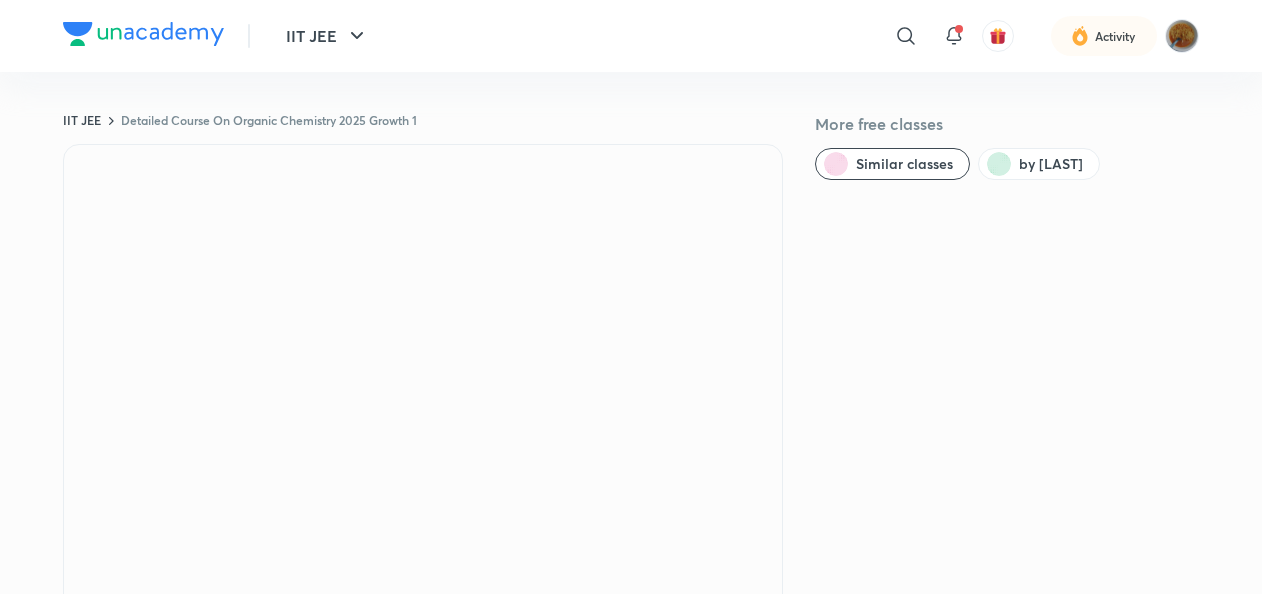 scroll, scrollTop: 0, scrollLeft: 0, axis: both 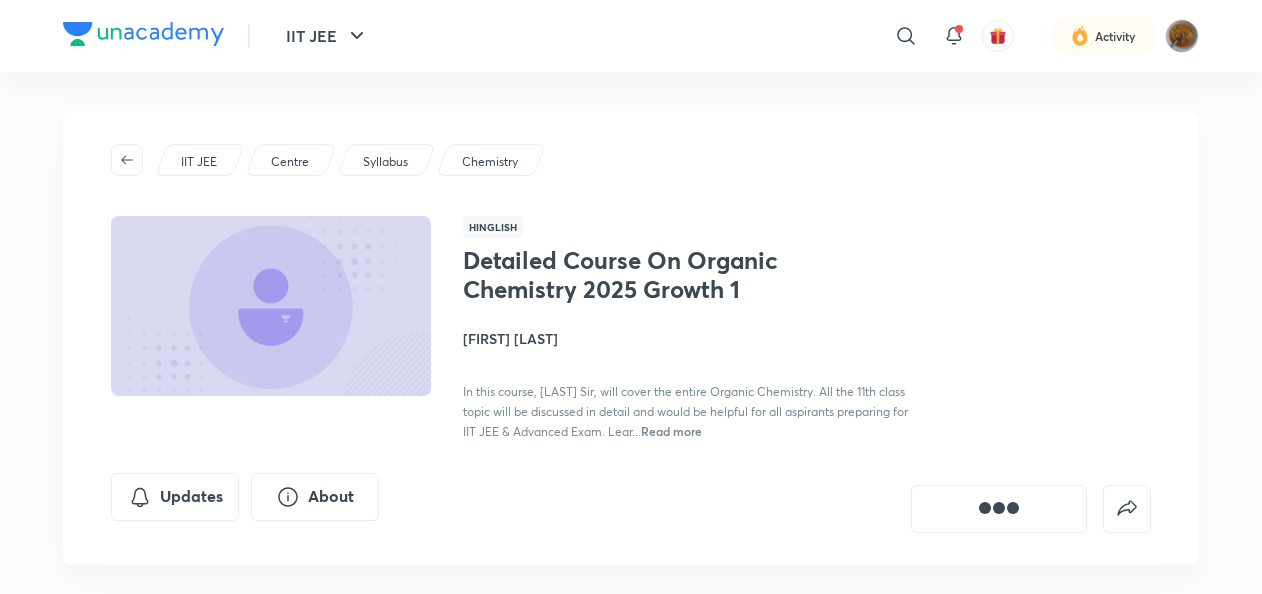 click on "IIT JEE" at bounding box center (200, 160) 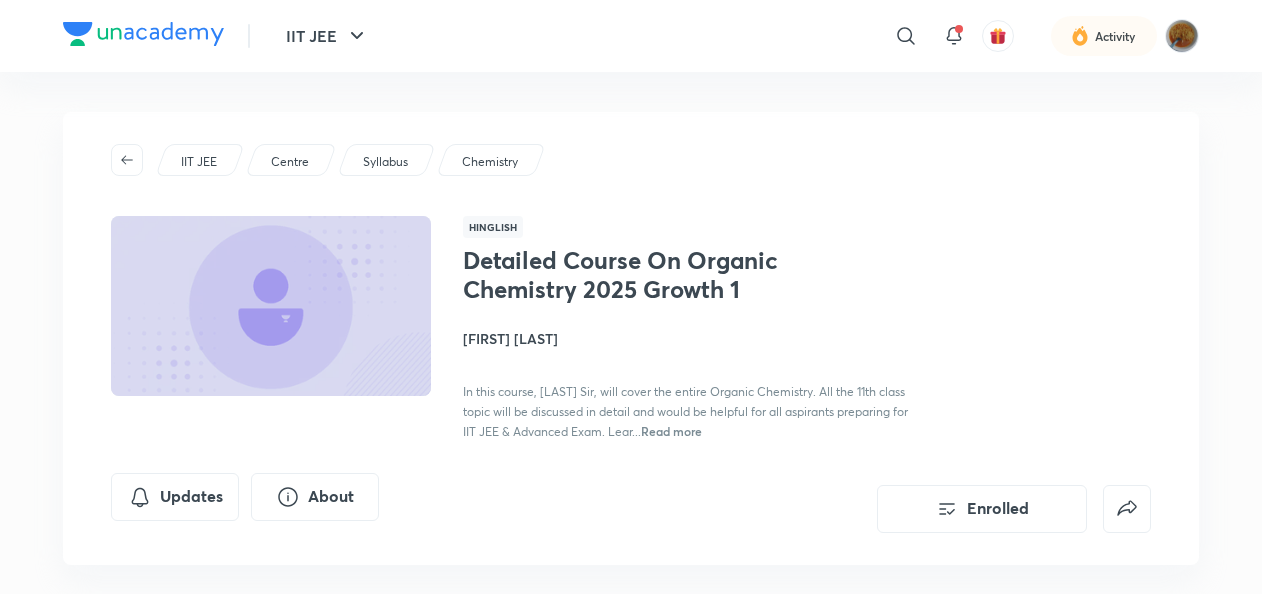 click on "IIT JEE" at bounding box center (199, 162) 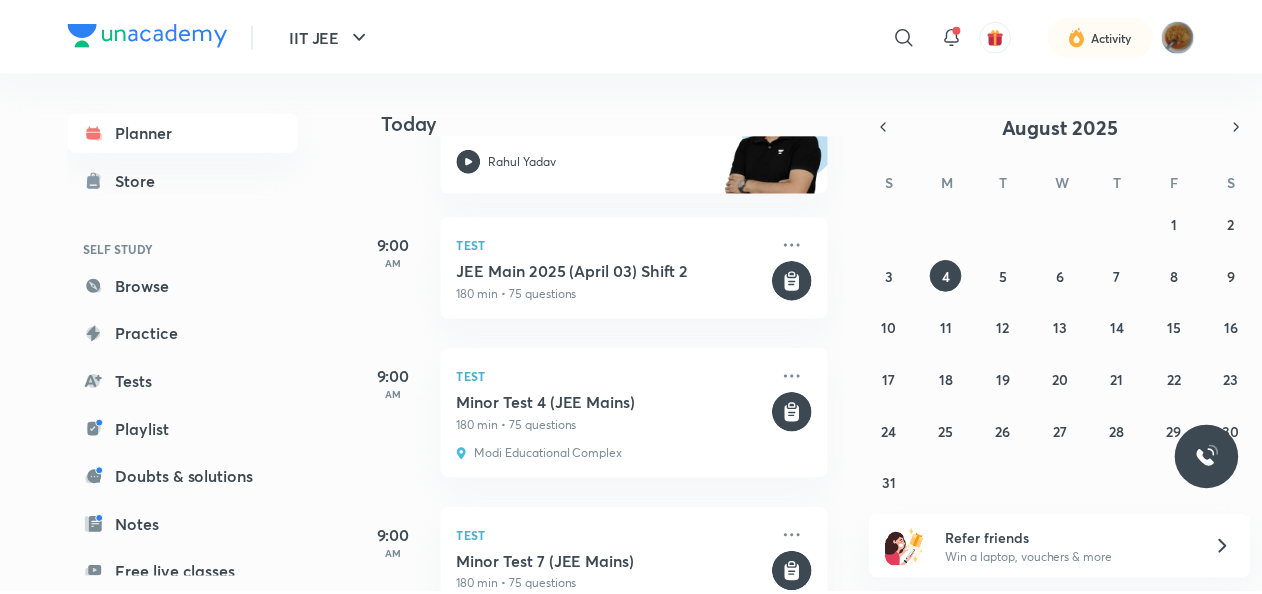 scroll, scrollTop: 406, scrollLeft: 0, axis: vertical 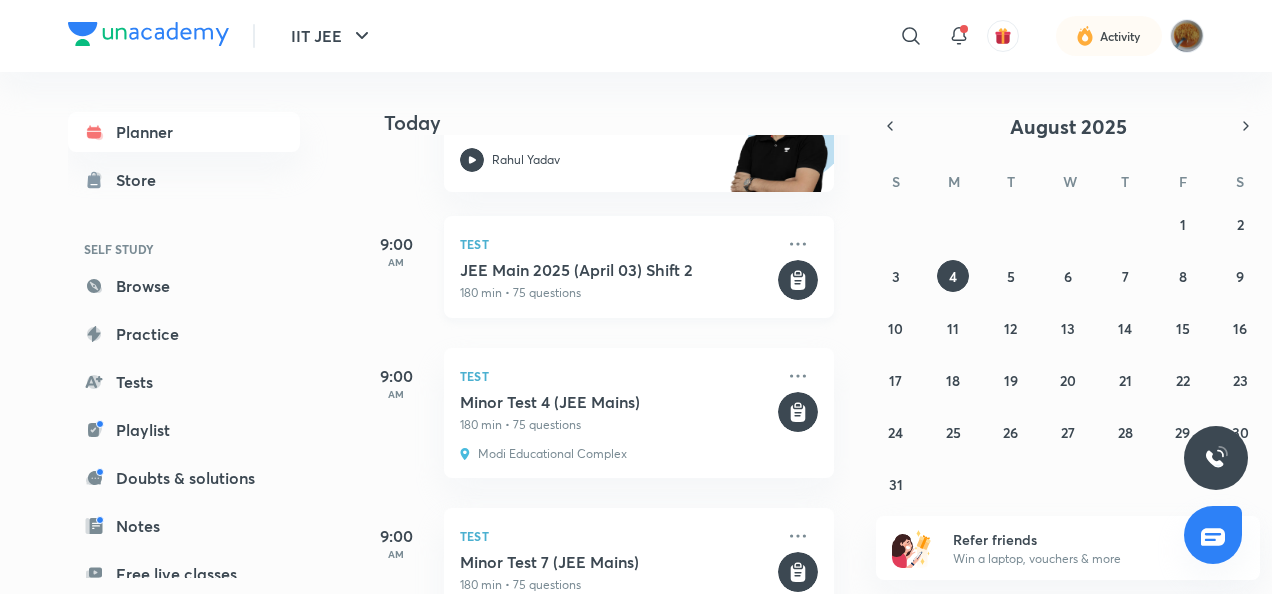click on "JEE Main 2025 (April 03) Shift 2" at bounding box center (617, 270) 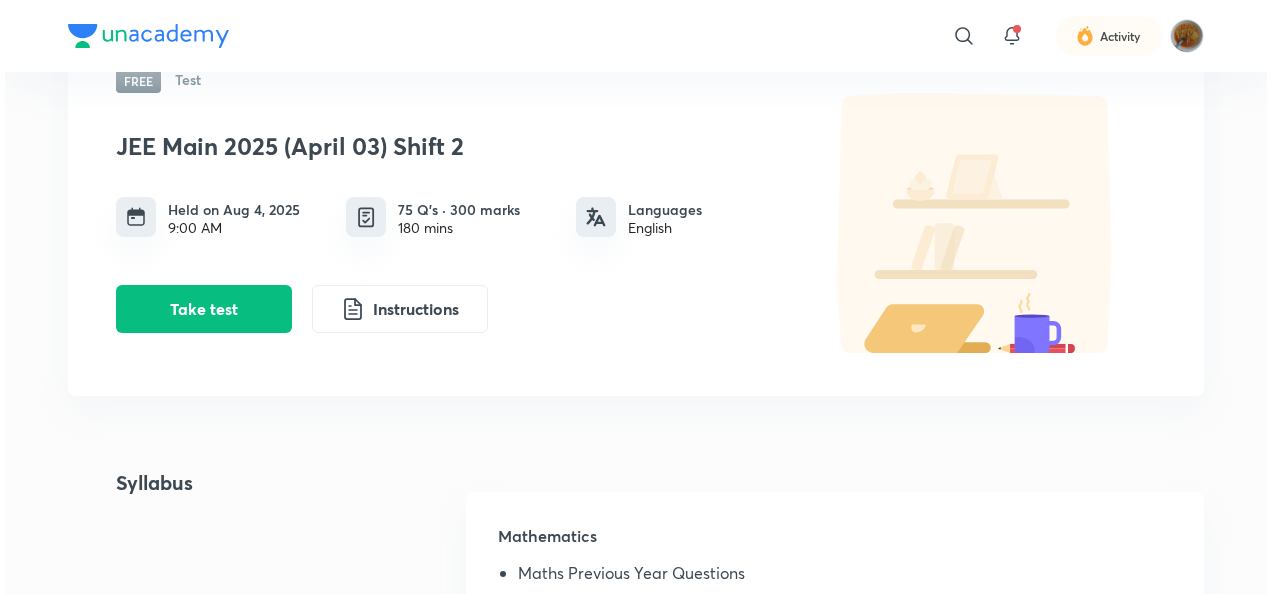 scroll, scrollTop: 0, scrollLeft: 0, axis: both 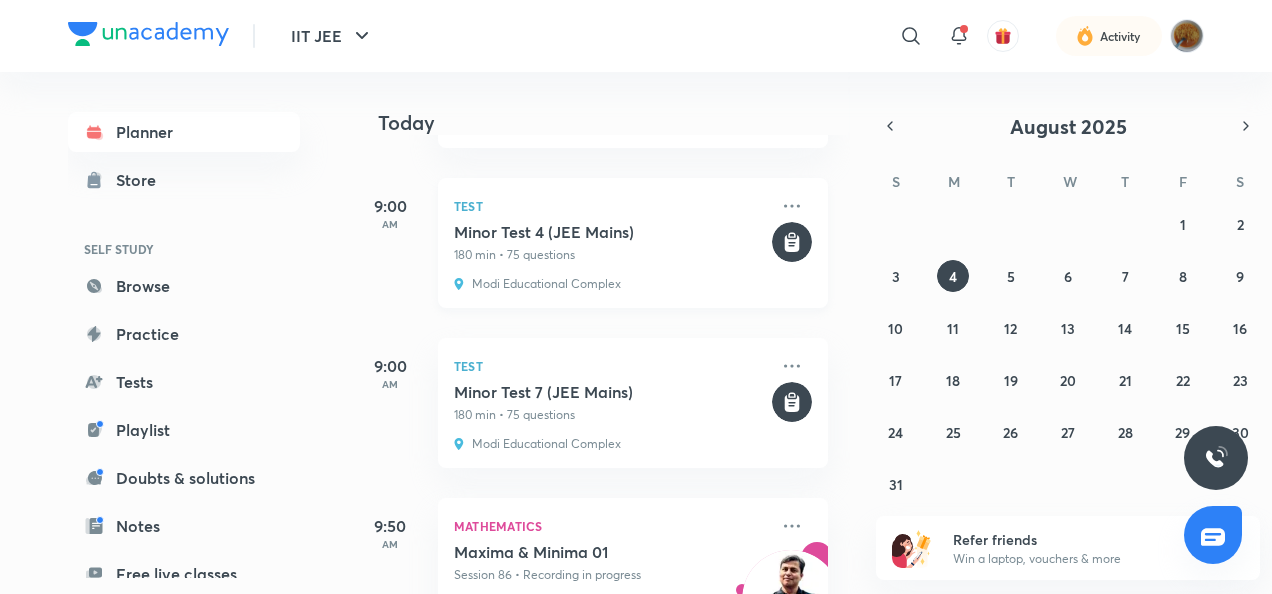 click on "Minor Test 4 (JEE Mains)" at bounding box center (611, 232) 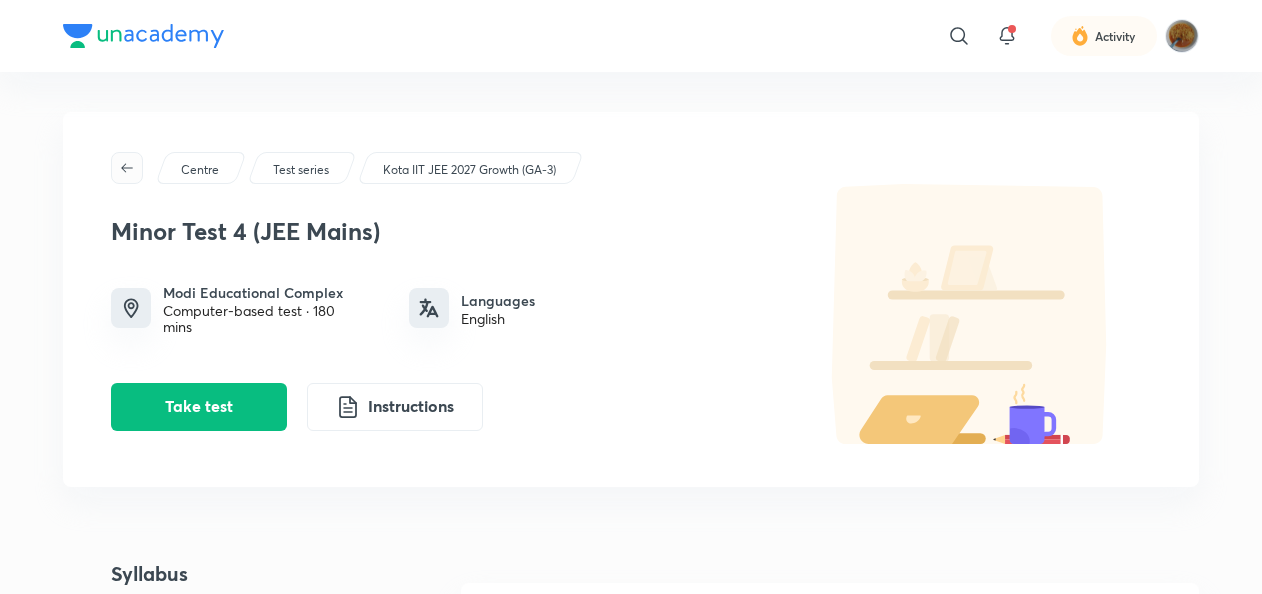 click 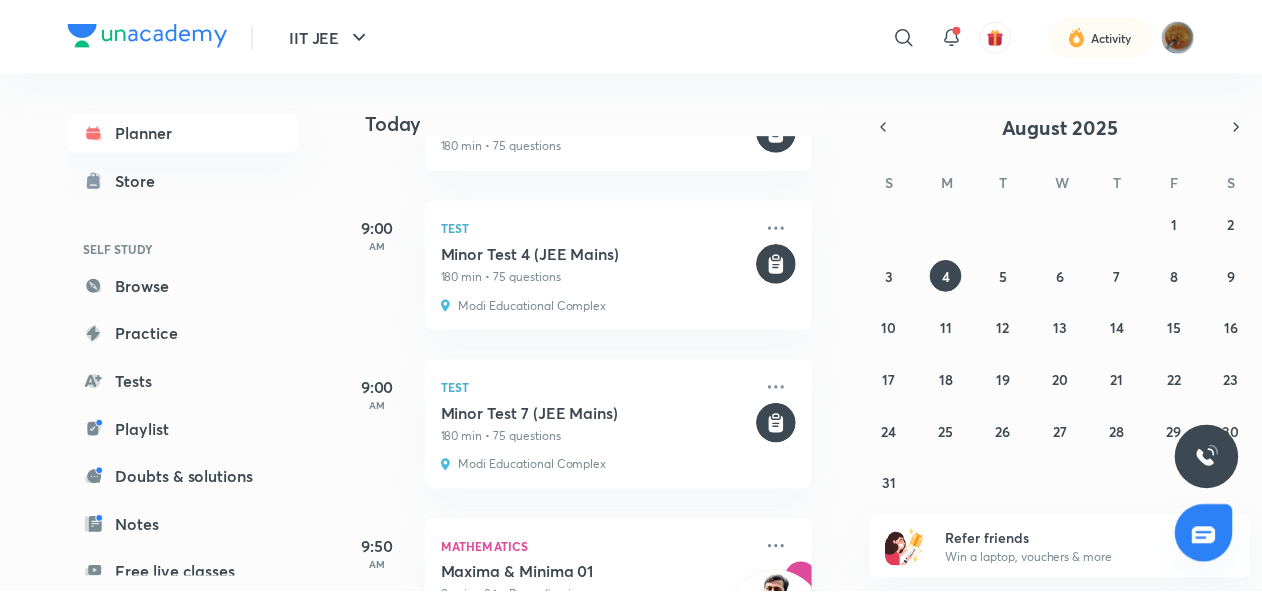 scroll, scrollTop: 627, scrollLeft: 16, axis: both 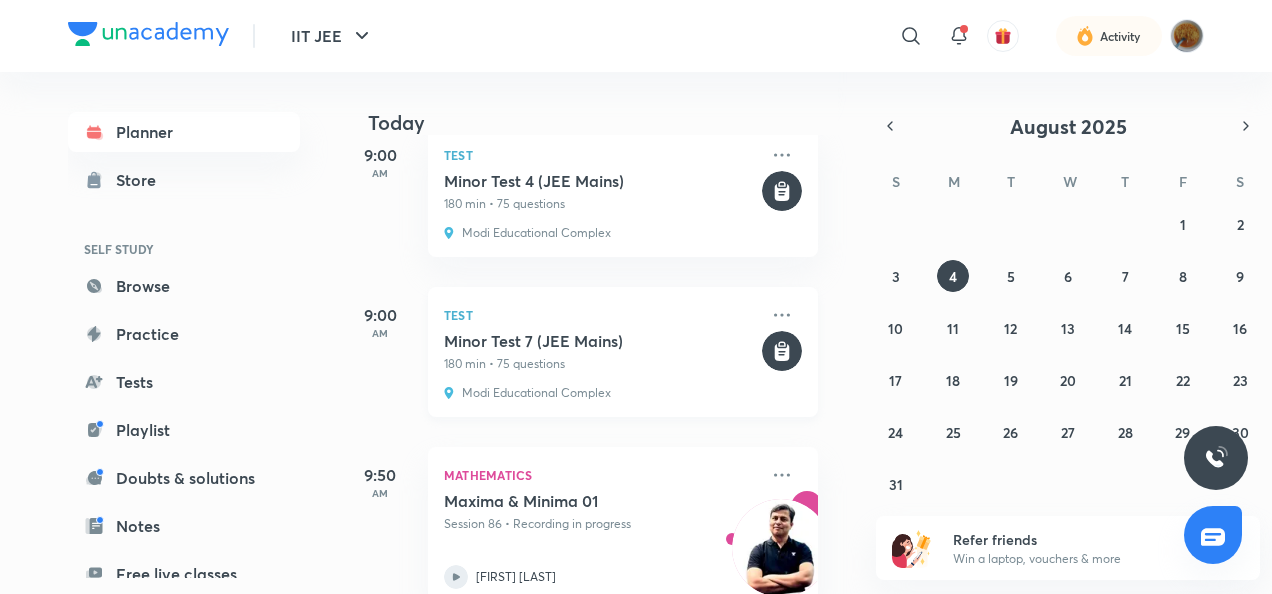 click on "180 min • 75 questions" at bounding box center (601, 364) 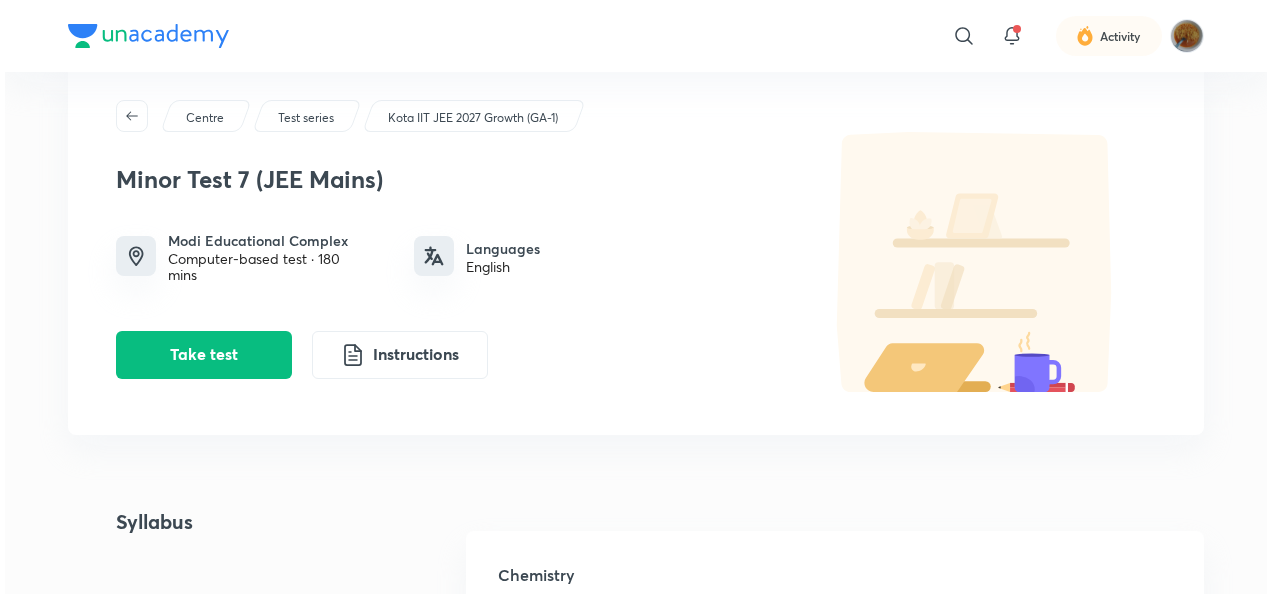 scroll, scrollTop: 0, scrollLeft: 0, axis: both 